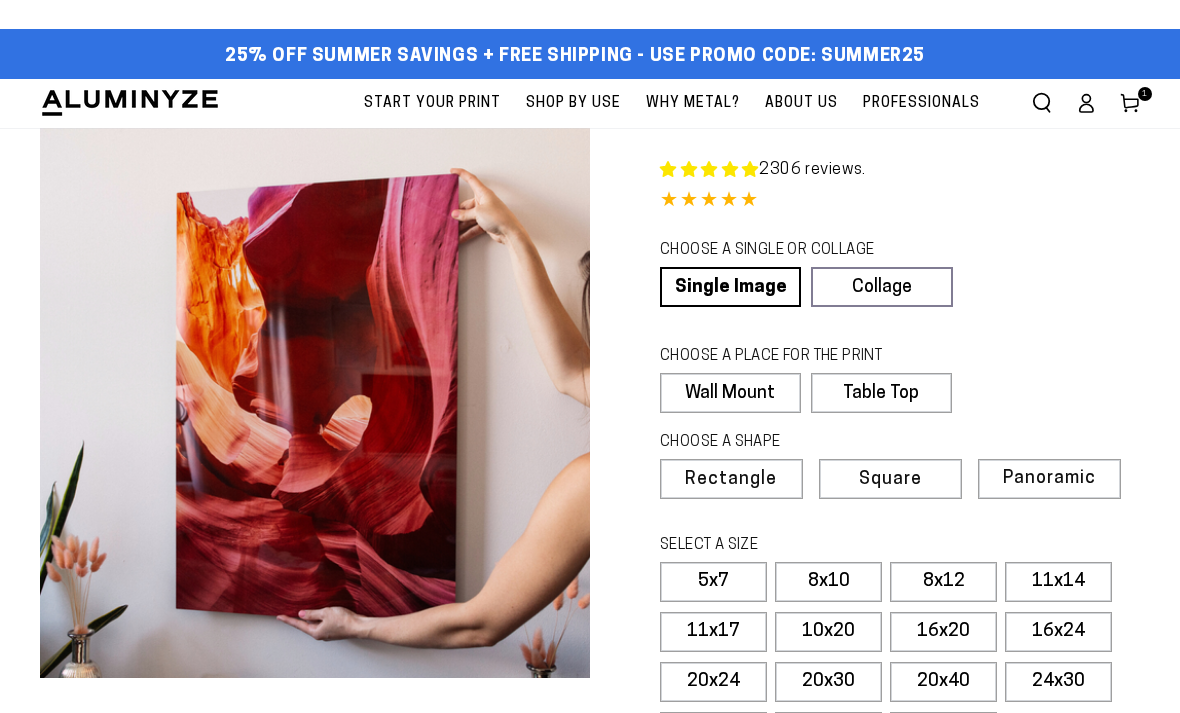 scroll, scrollTop: 0, scrollLeft: 0, axis: both 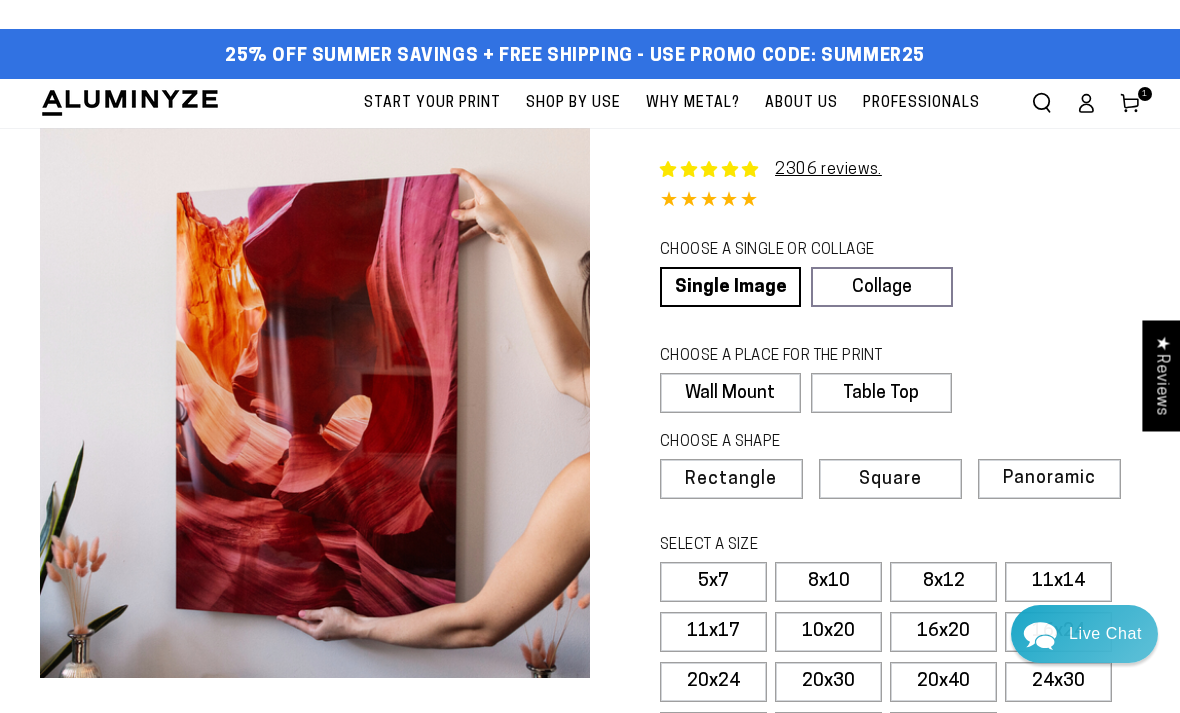 click on "Cart 1 1 item" at bounding box center [1130, 103] 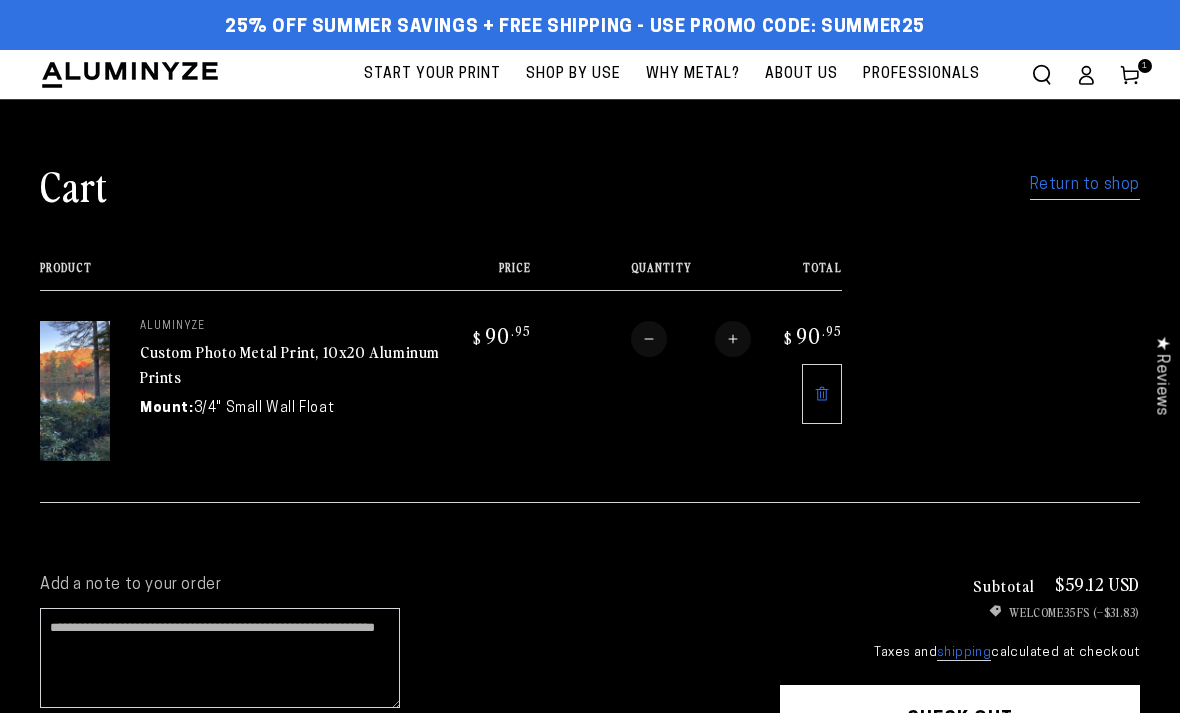 scroll, scrollTop: 0, scrollLeft: 0, axis: both 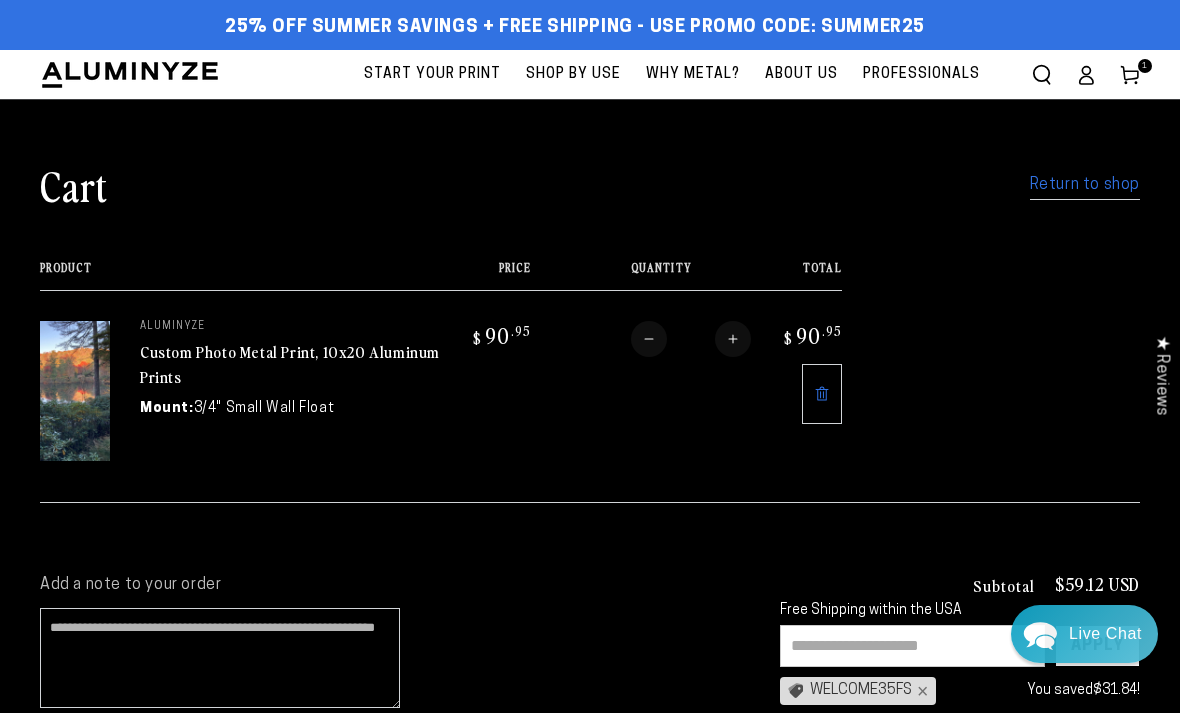 click at bounding box center (75, 391) 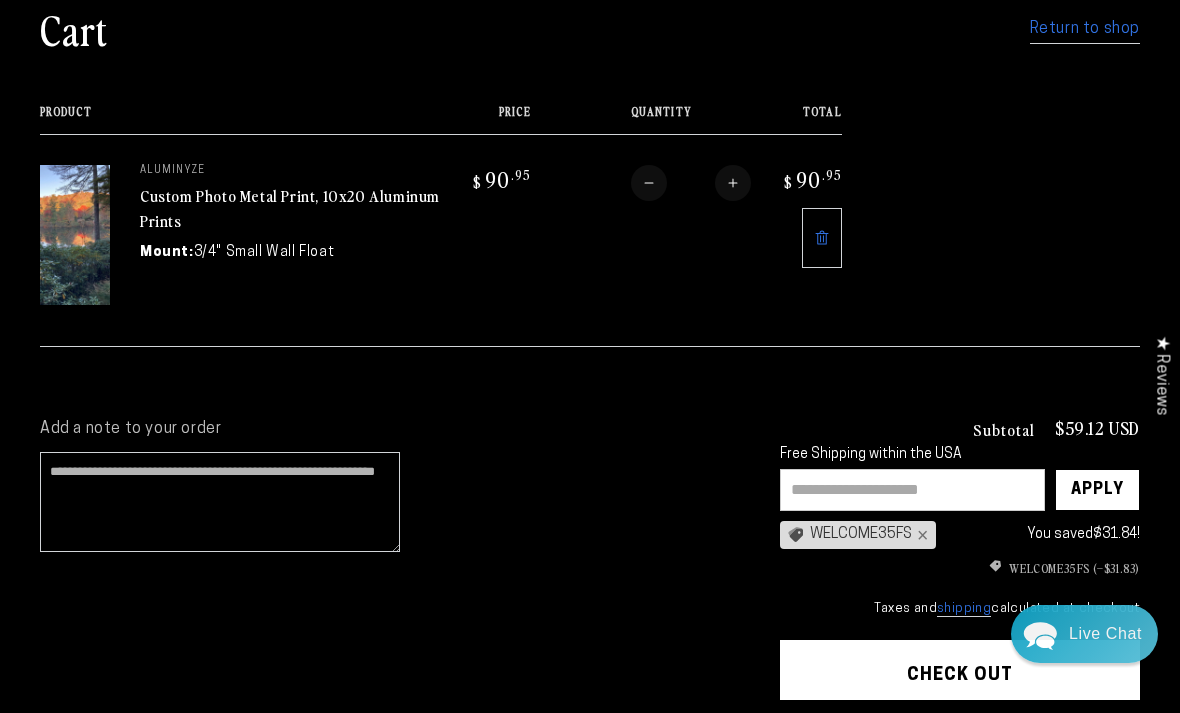 scroll, scrollTop: 0, scrollLeft: 0, axis: both 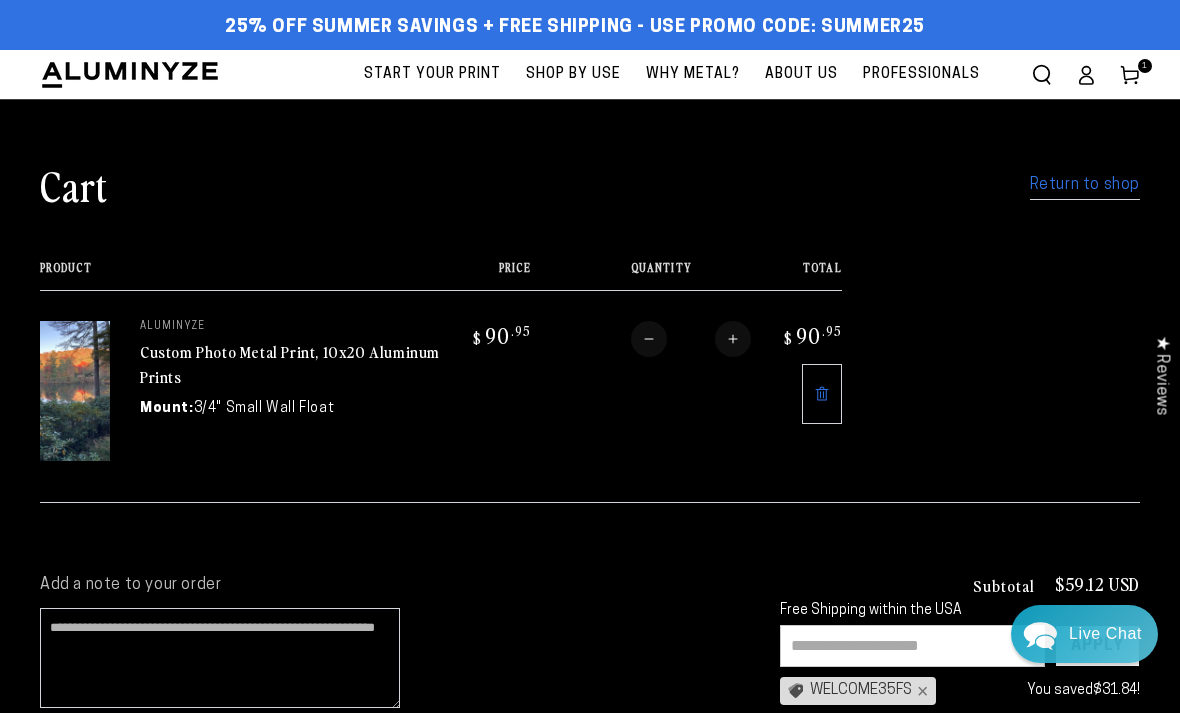 click at bounding box center [75, 391] 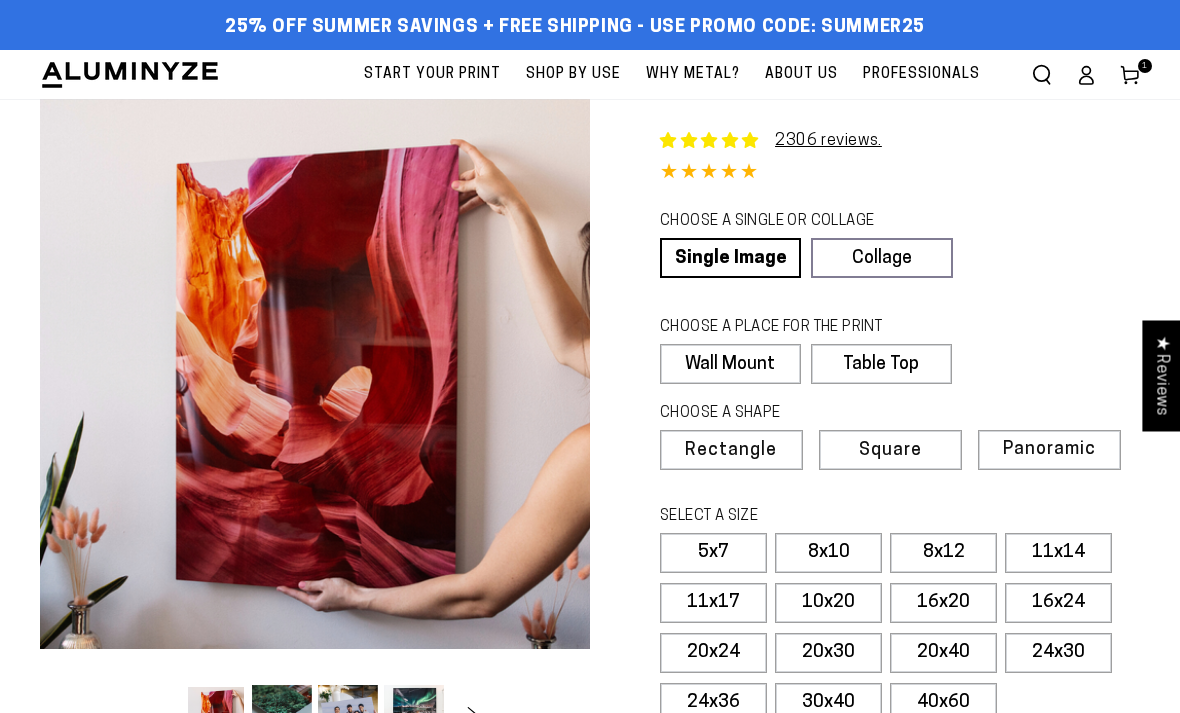 select on "**********" 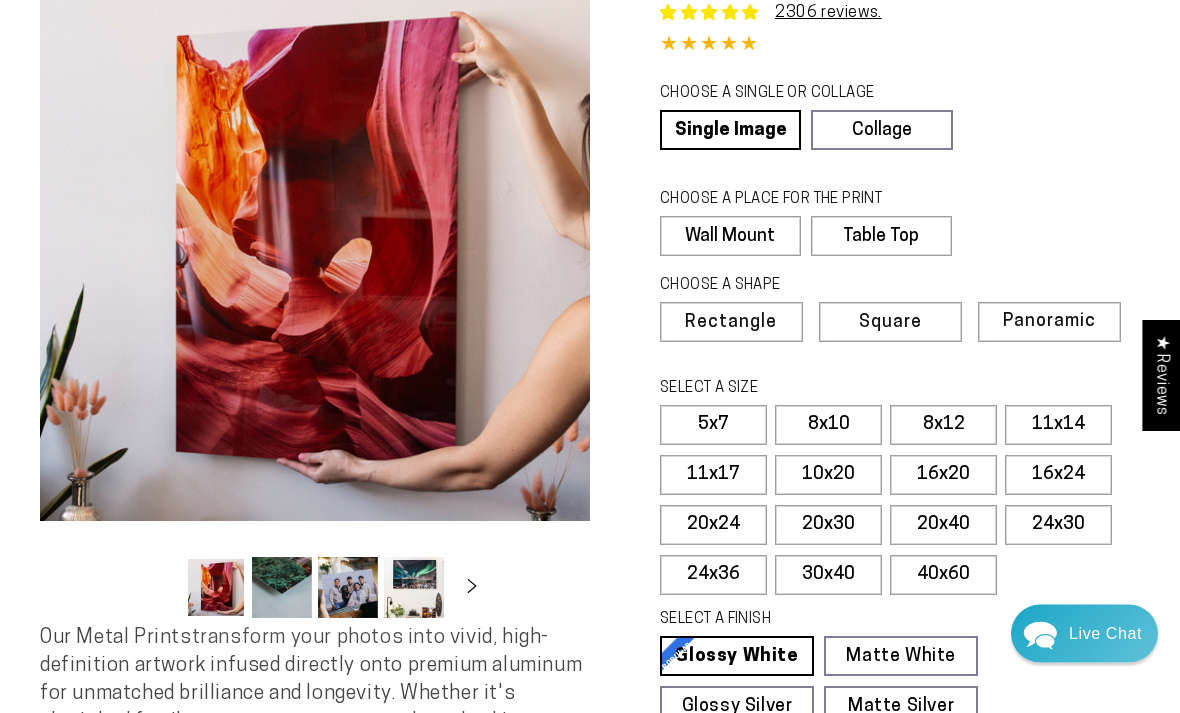 scroll, scrollTop: 128, scrollLeft: 0, axis: vertical 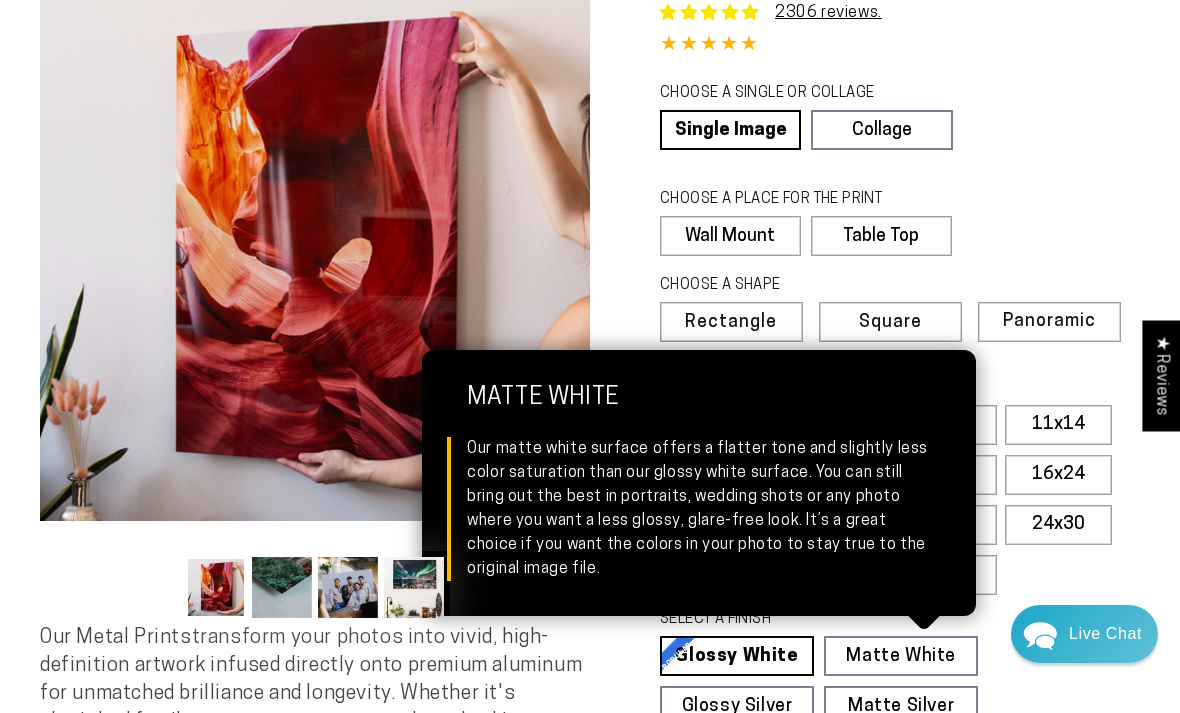 click on "Matte White
Matte White
Our matte white surface offers a flatter tone and slightly less color saturation than our glossy white surface. You can still bring out the best in portraits, wedding shots or any photo where you want a less glossy, glare-free look. It’s a great choice if you want the colors in your photo to stay true to the original image file." at bounding box center [901, 656] 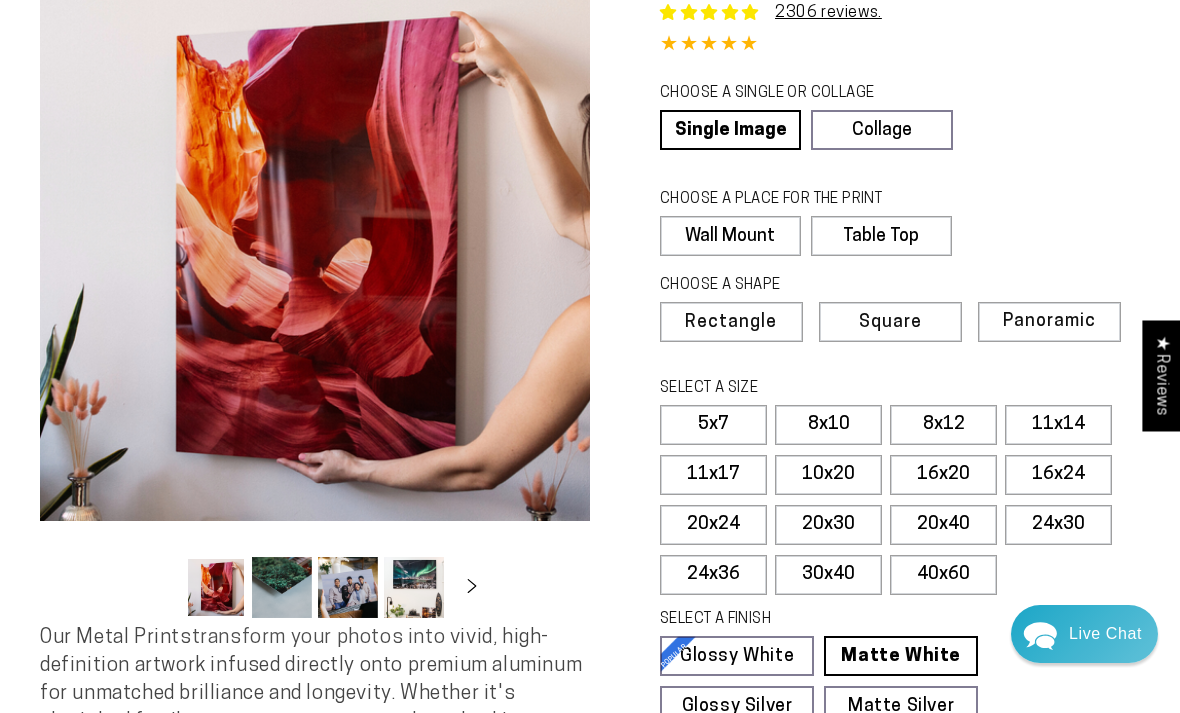 click on "CHOOSE A PLACE FOR THE PRINT
Learn more" at bounding box center (887, 202) 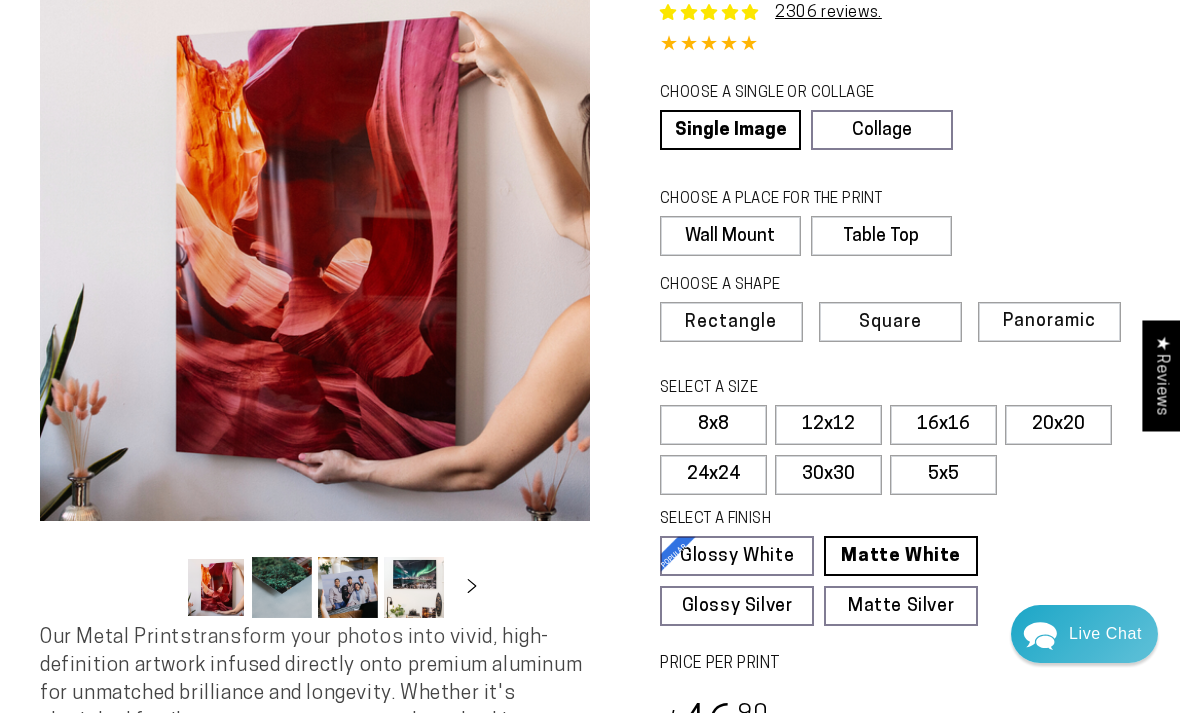 click on "16x16" at bounding box center [943, 425] 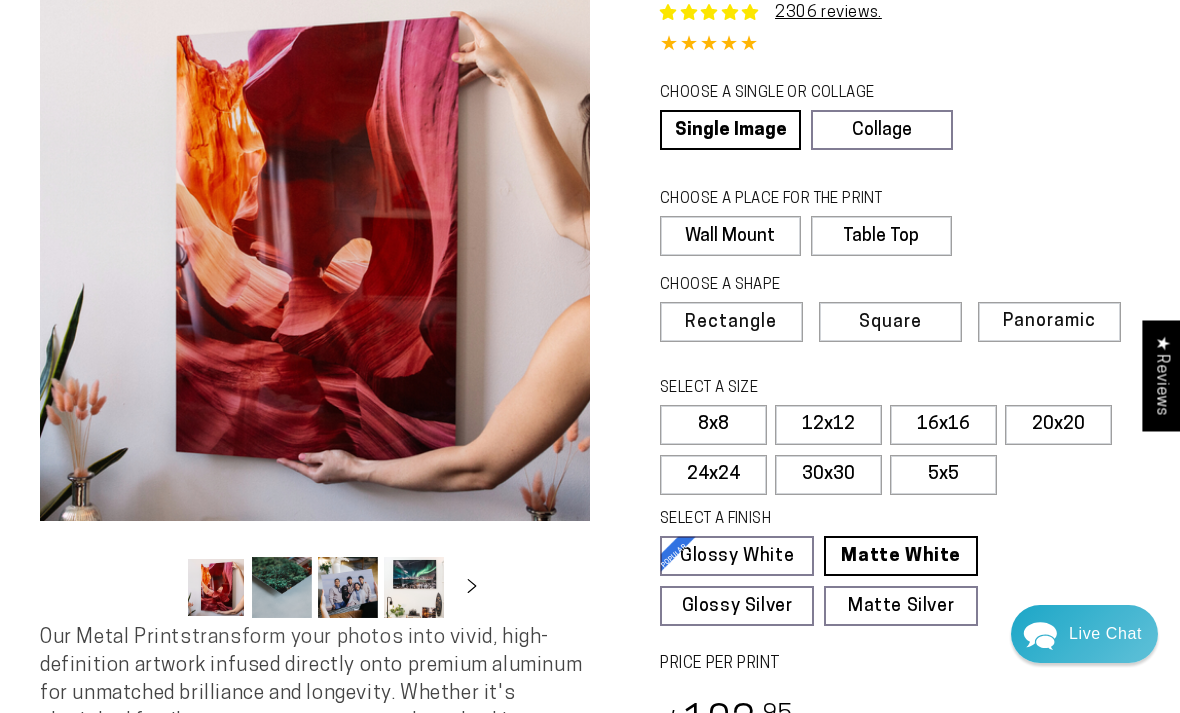 click on "12x12" at bounding box center (828, 425) 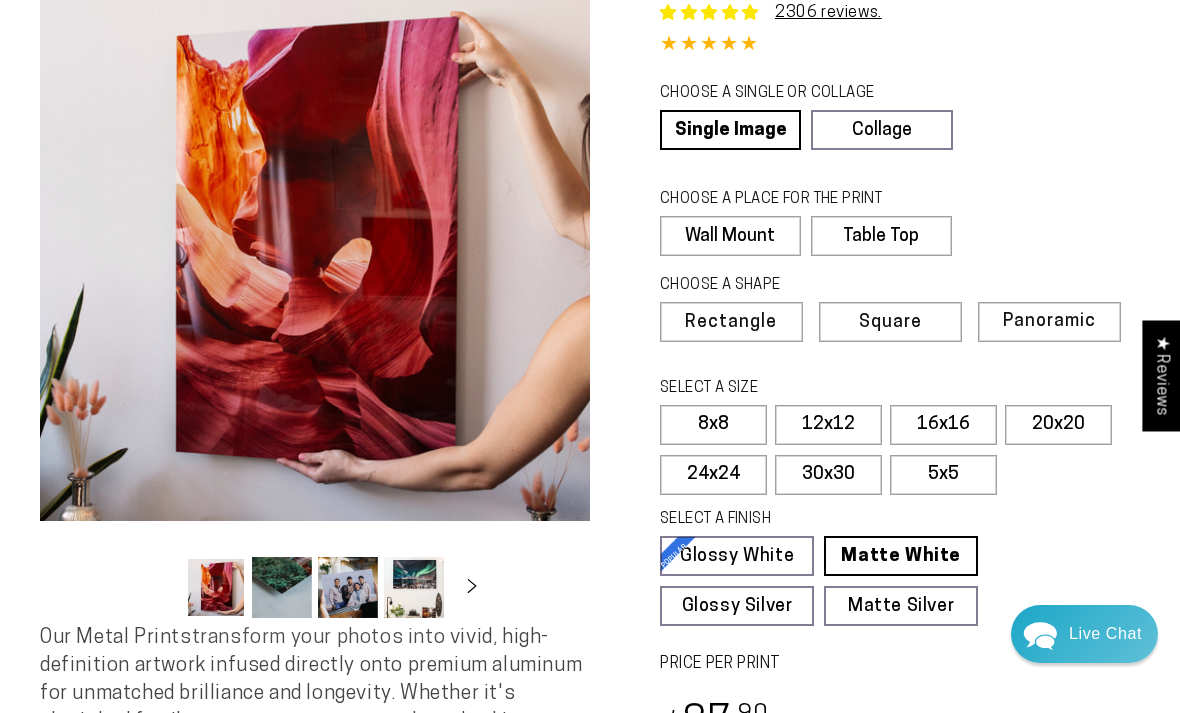 click on "16x16" at bounding box center (943, 425) 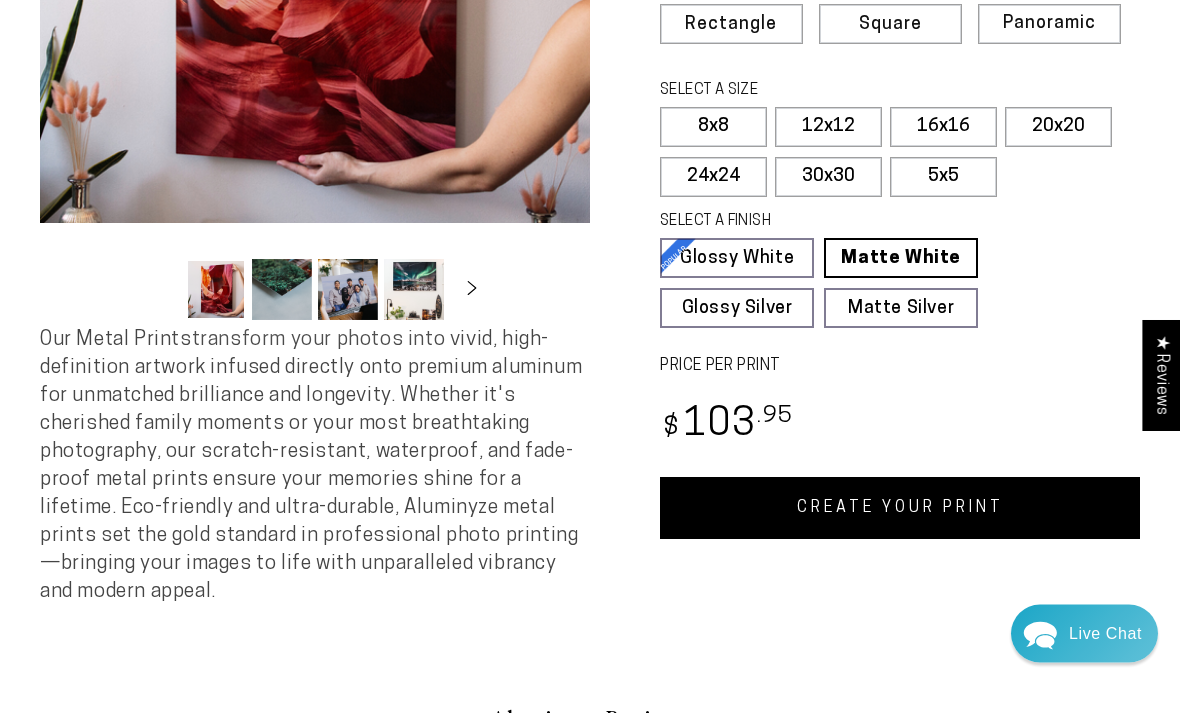 scroll, scrollTop: 426, scrollLeft: 0, axis: vertical 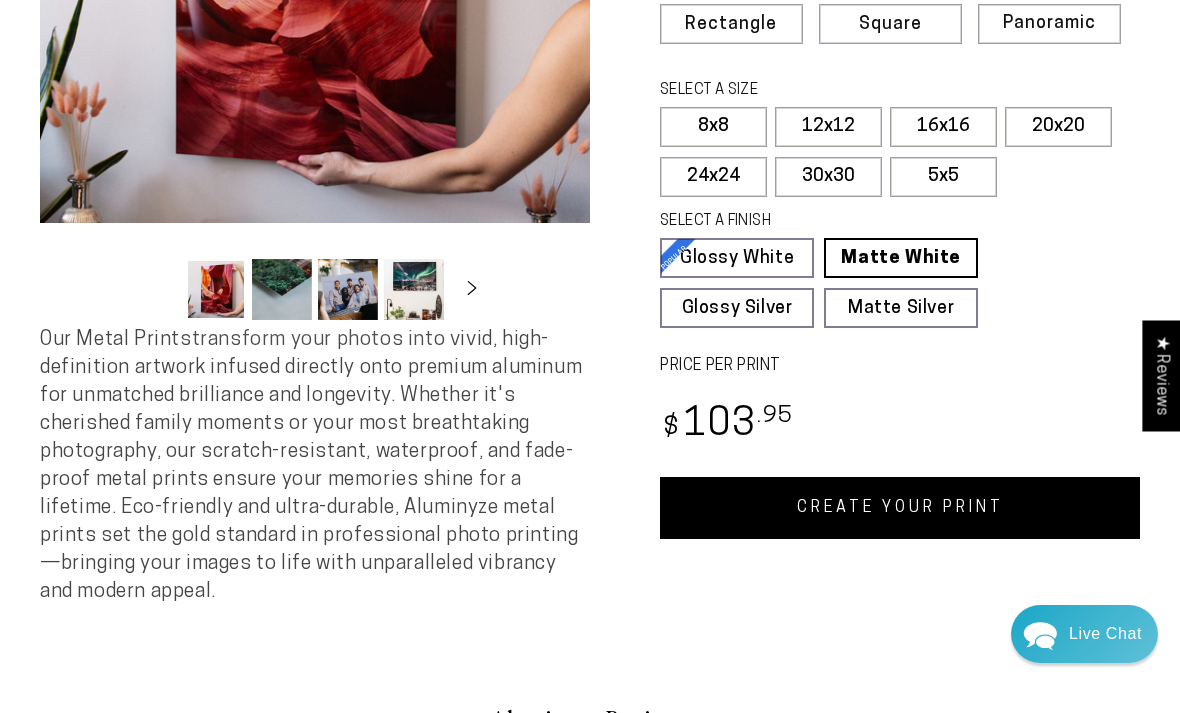 click on "CREATE YOUR PRINT" at bounding box center (900, 508) 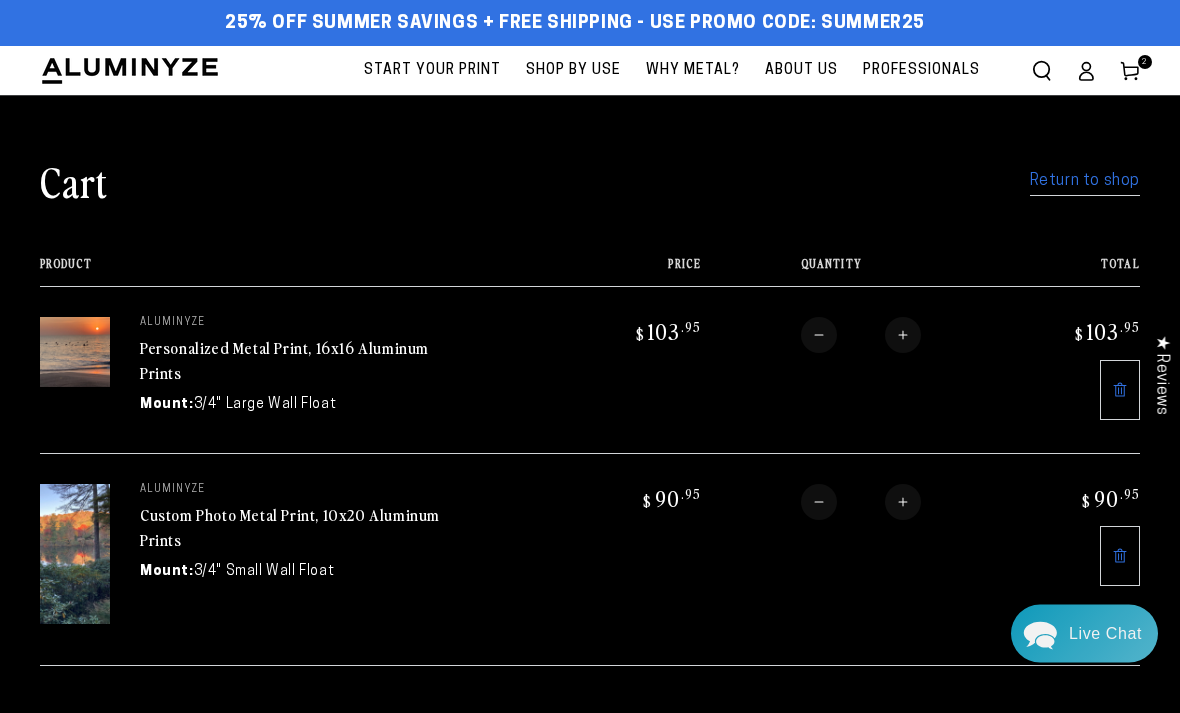 scroll, scrollTop: 0, scrollLeft: 0, axis: both 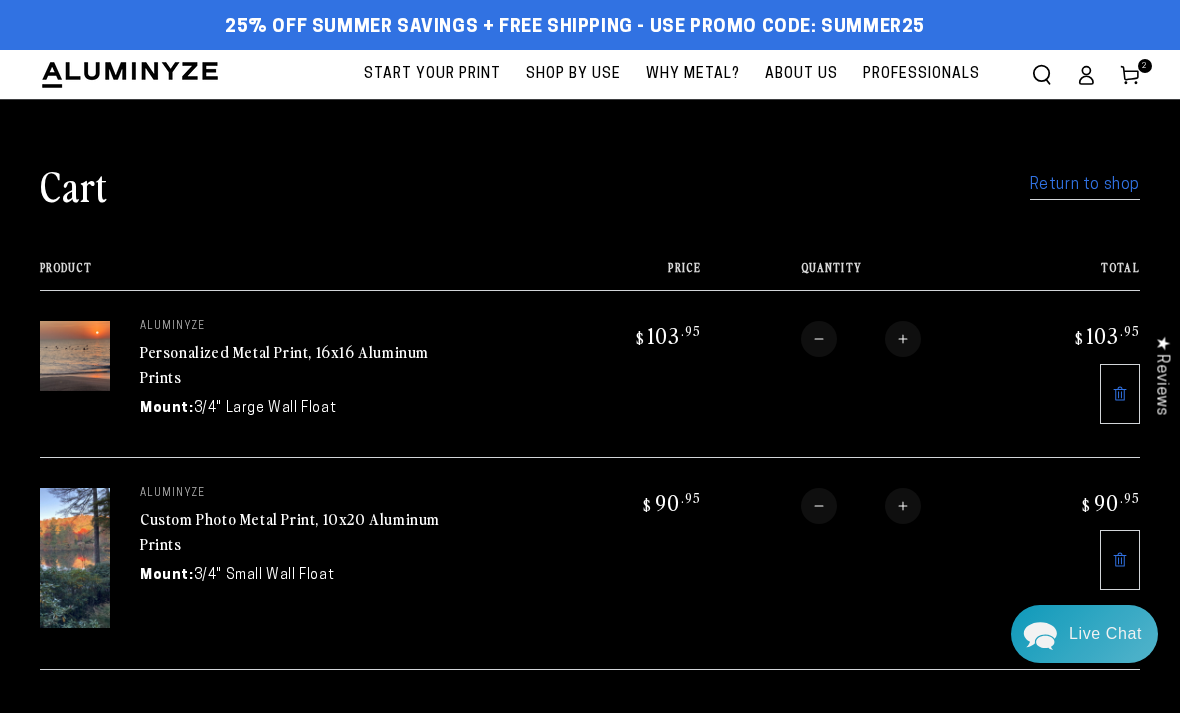 click on "Return to shop" at bounding box center (1085, 185) 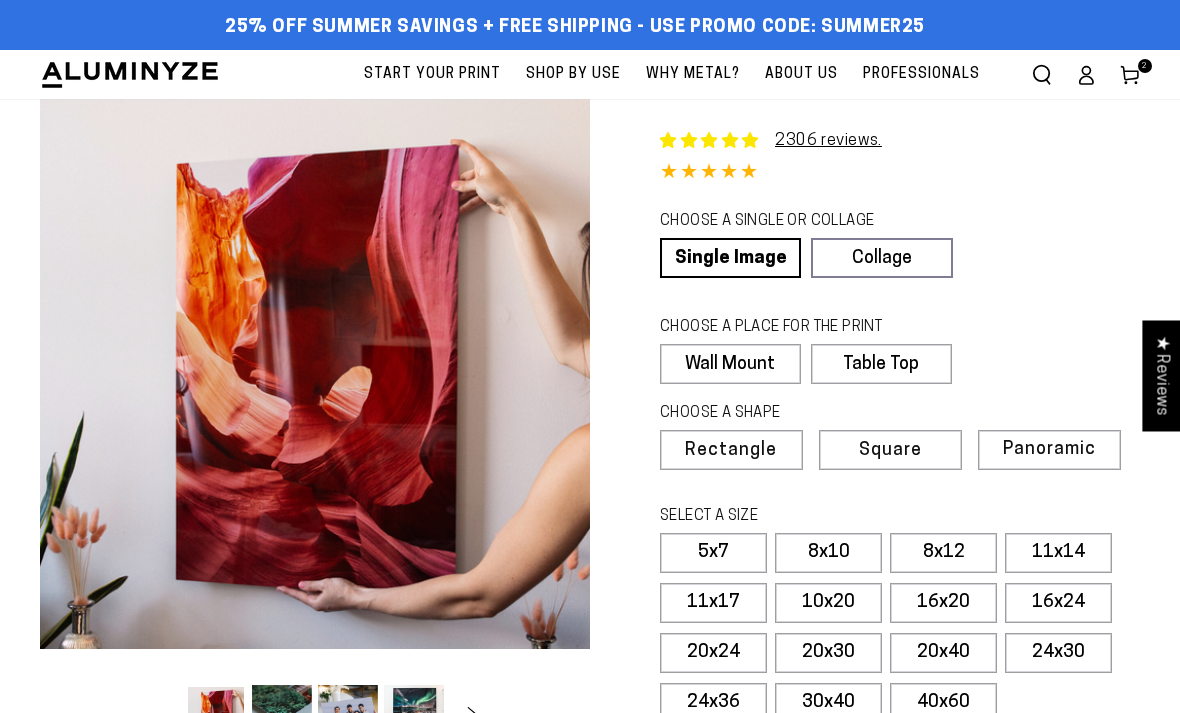 select on "**********" 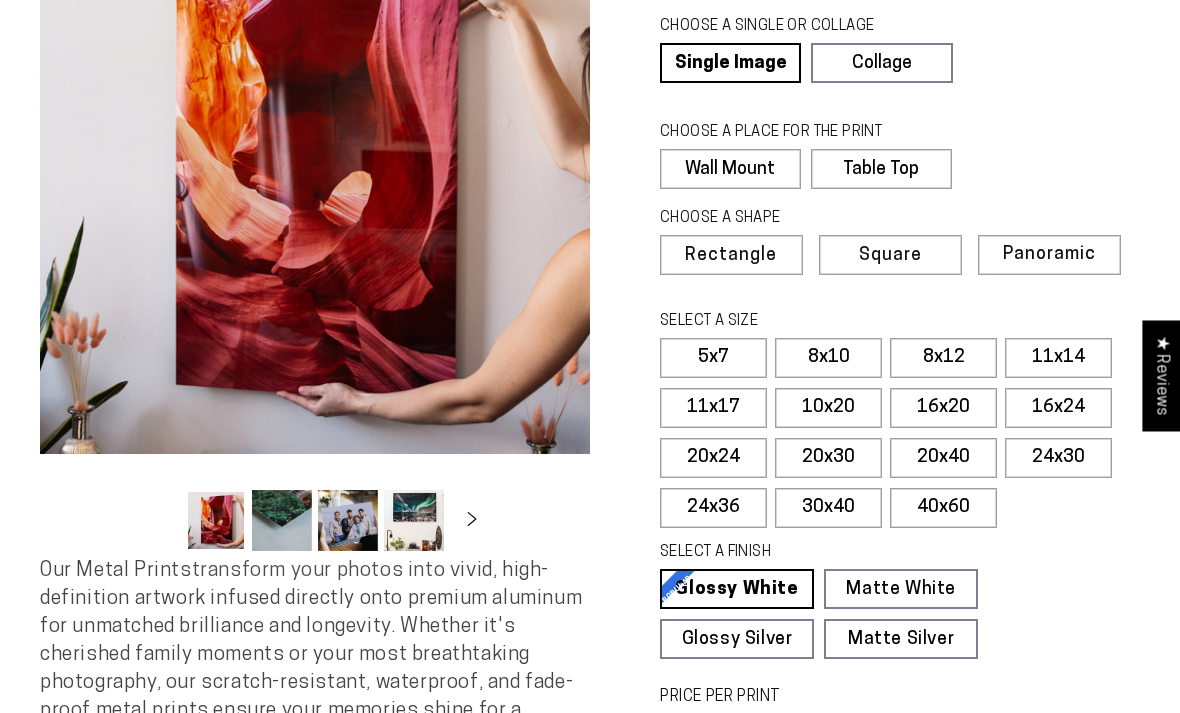scroll, scrollTop: 196, scrollLeft: 0, axis: vertical 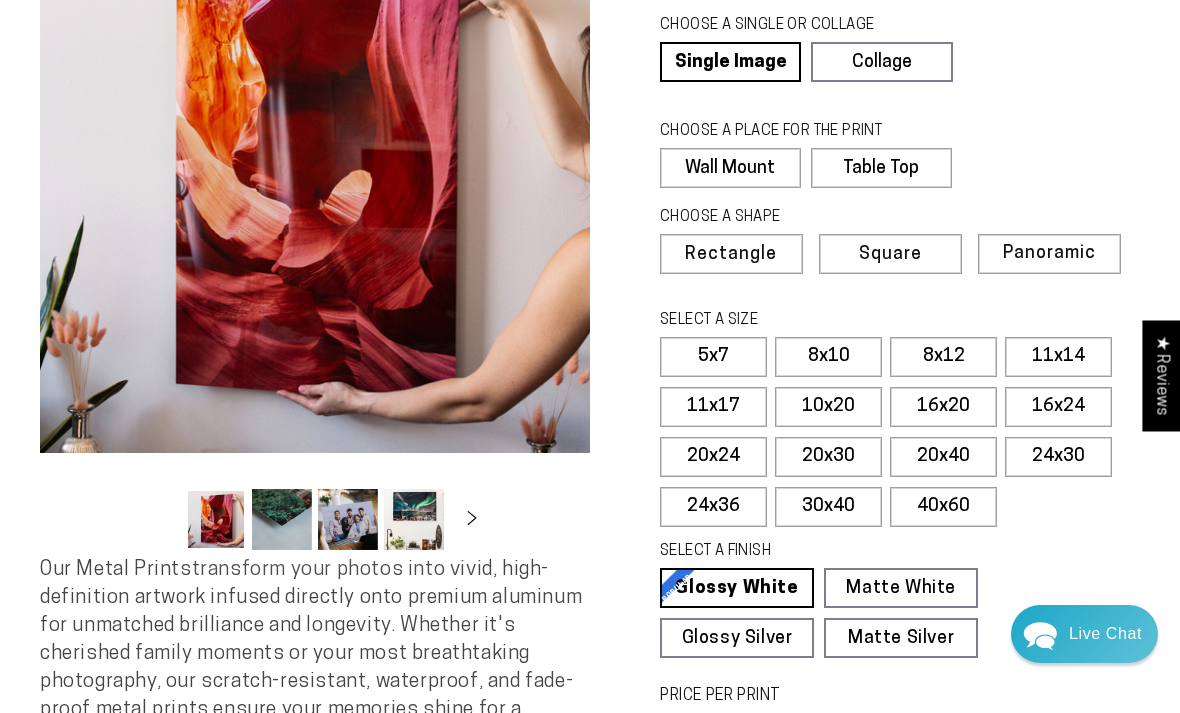 click on "Rectangle" at bounding box center (731, 255) 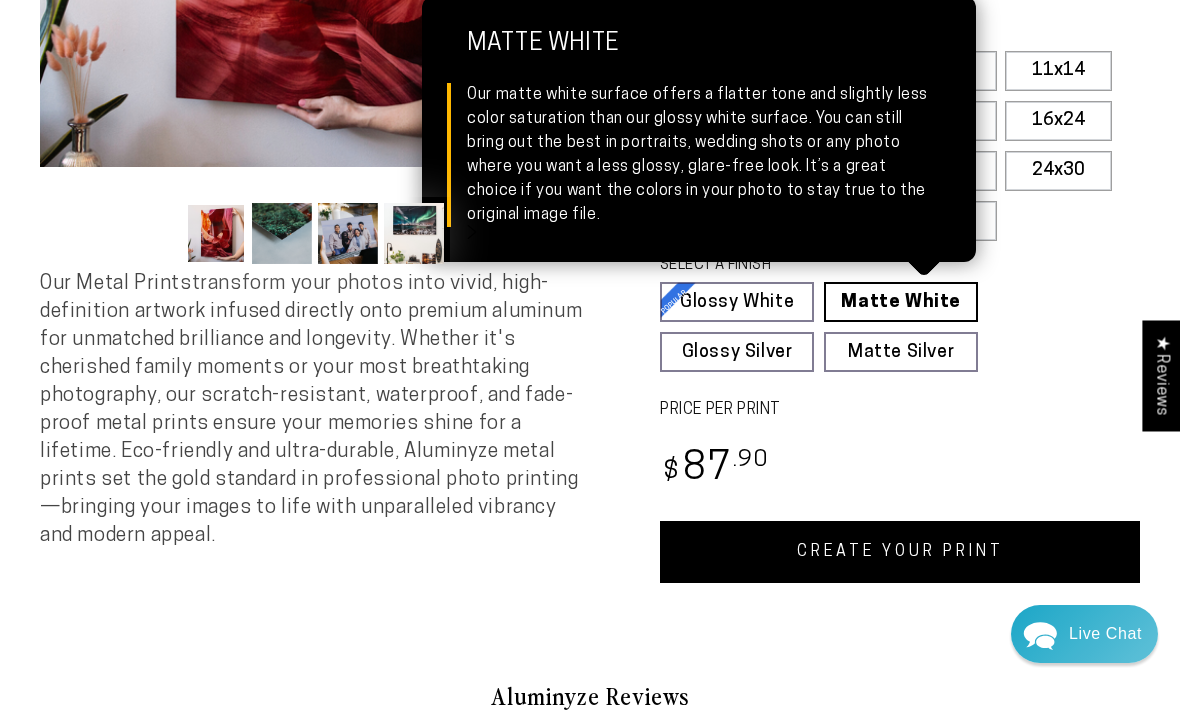 scroll, scrollTop: 488, scrollLeft: 0, axis: vertical 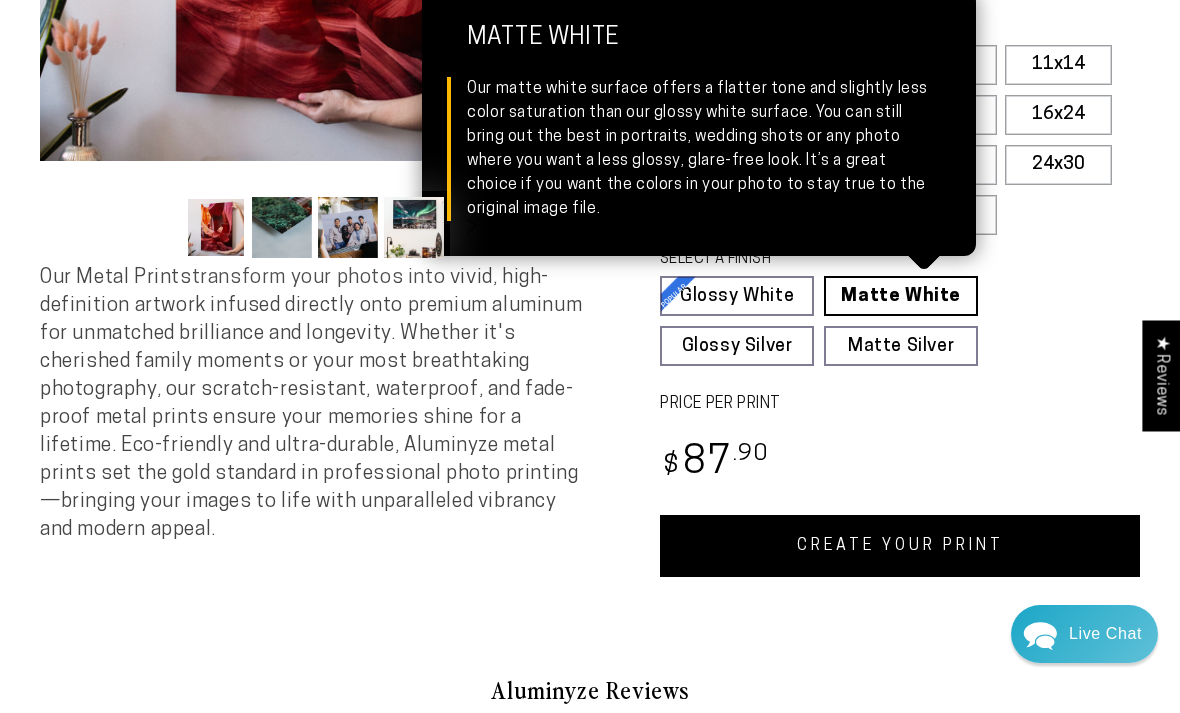 click on "CREATE YOUR PRINT" at bounding box center [900, 546] 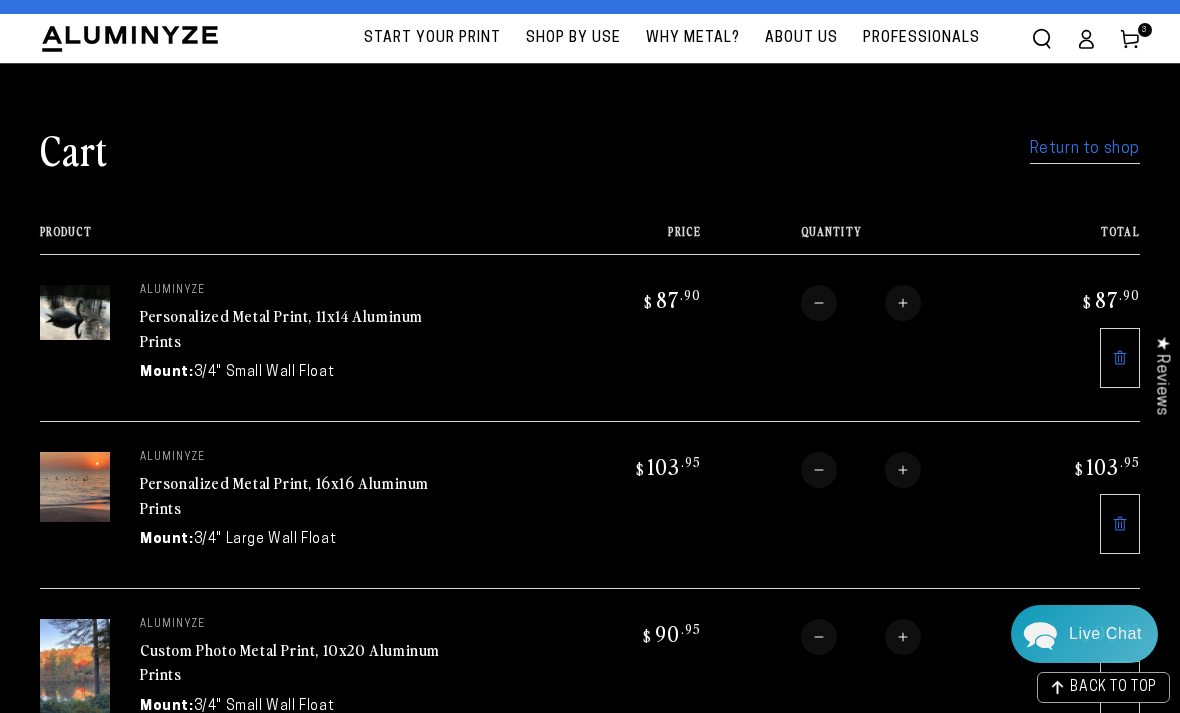 scroll, scrollTop: 0, scrollLeft: 0, axis: both 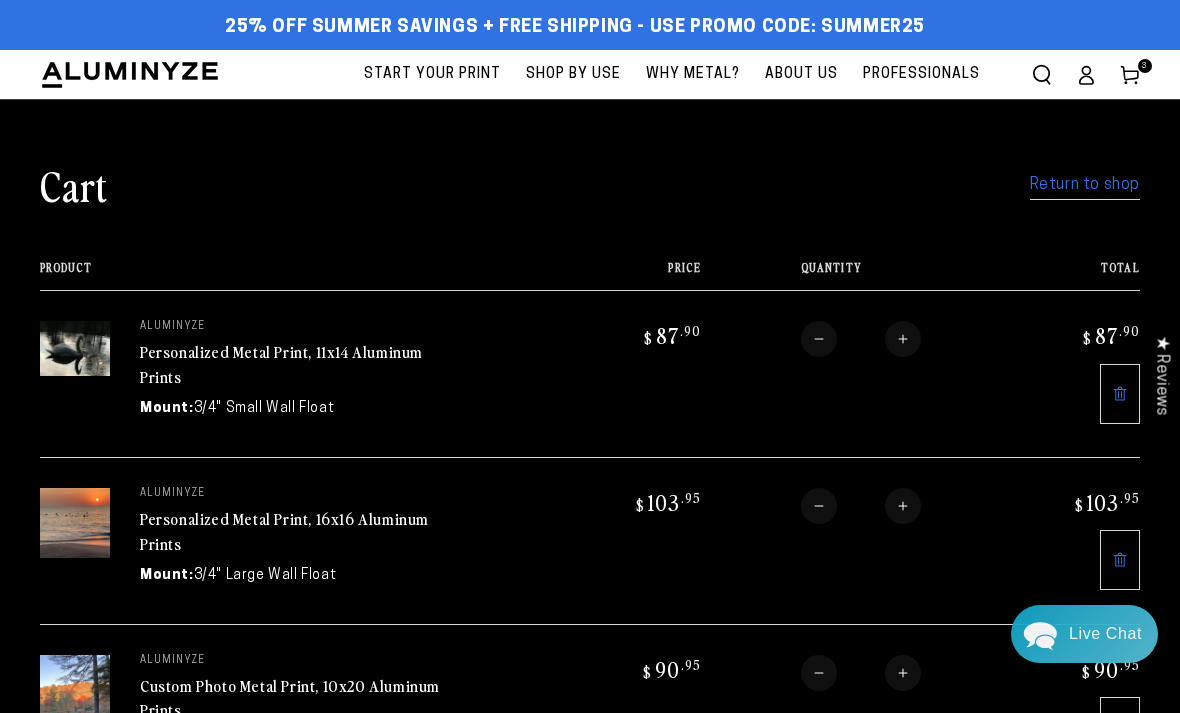 click on "Return to shop" at bounding box center [1085, 185] 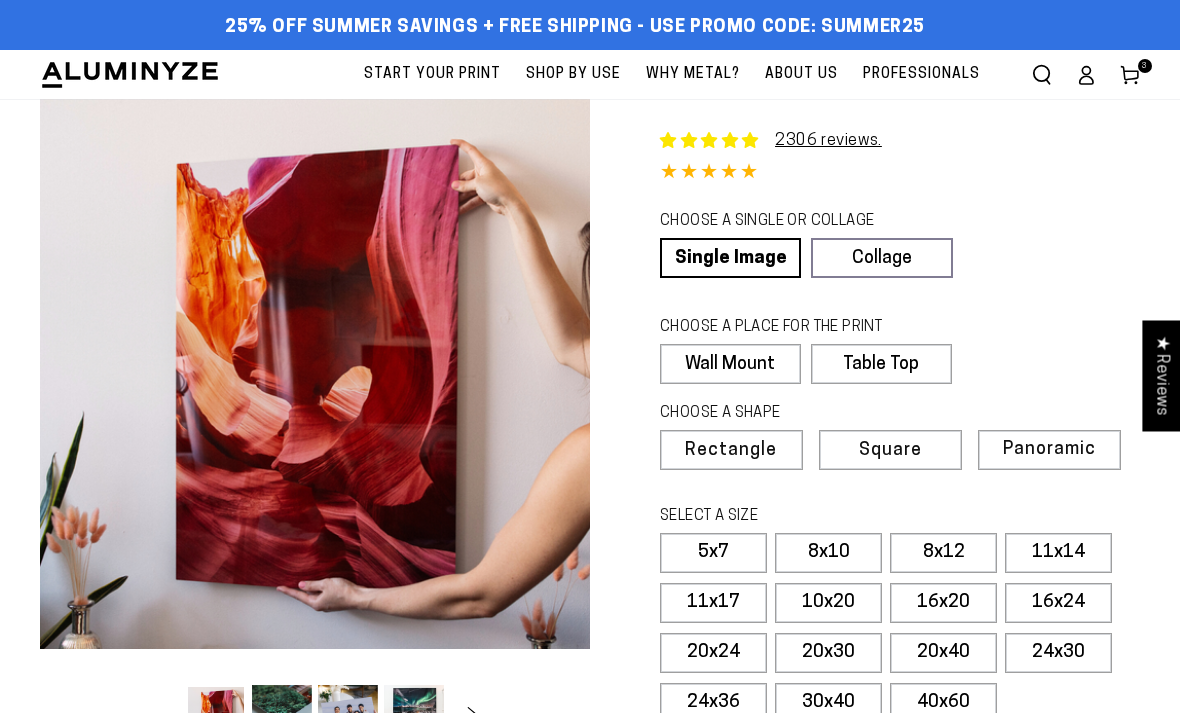 select on "**********" 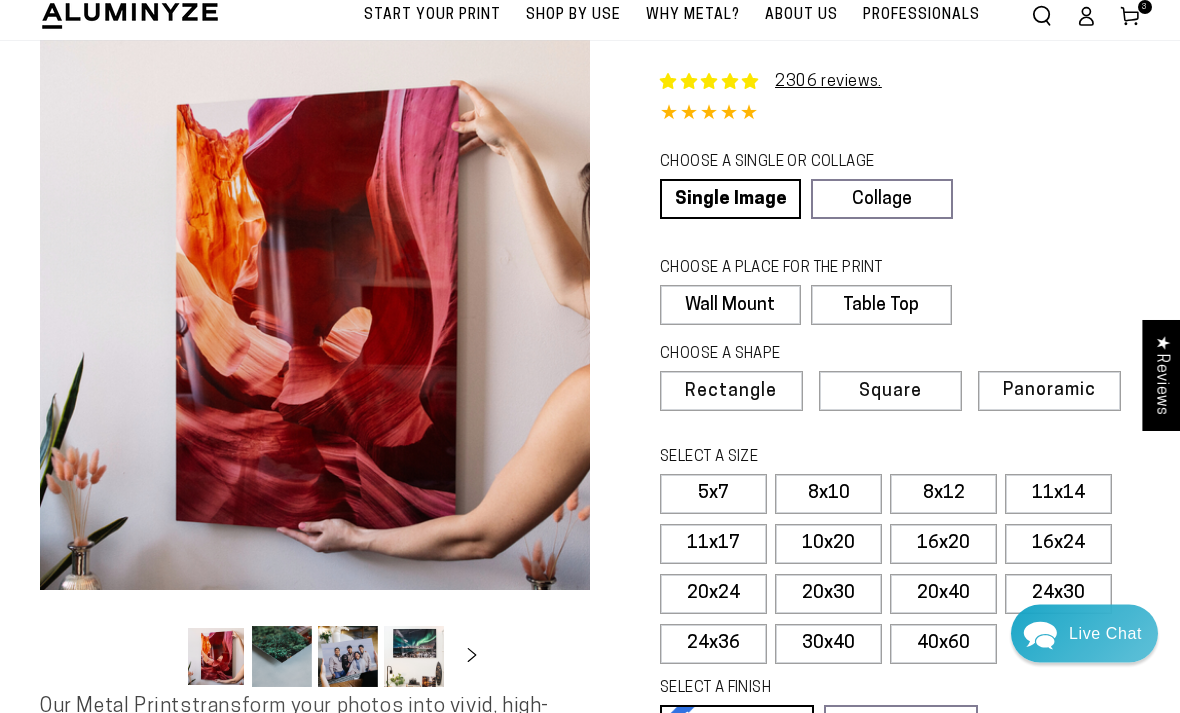 scroll, scrollTop: 59, scrollLeft: 0, axis: vertical 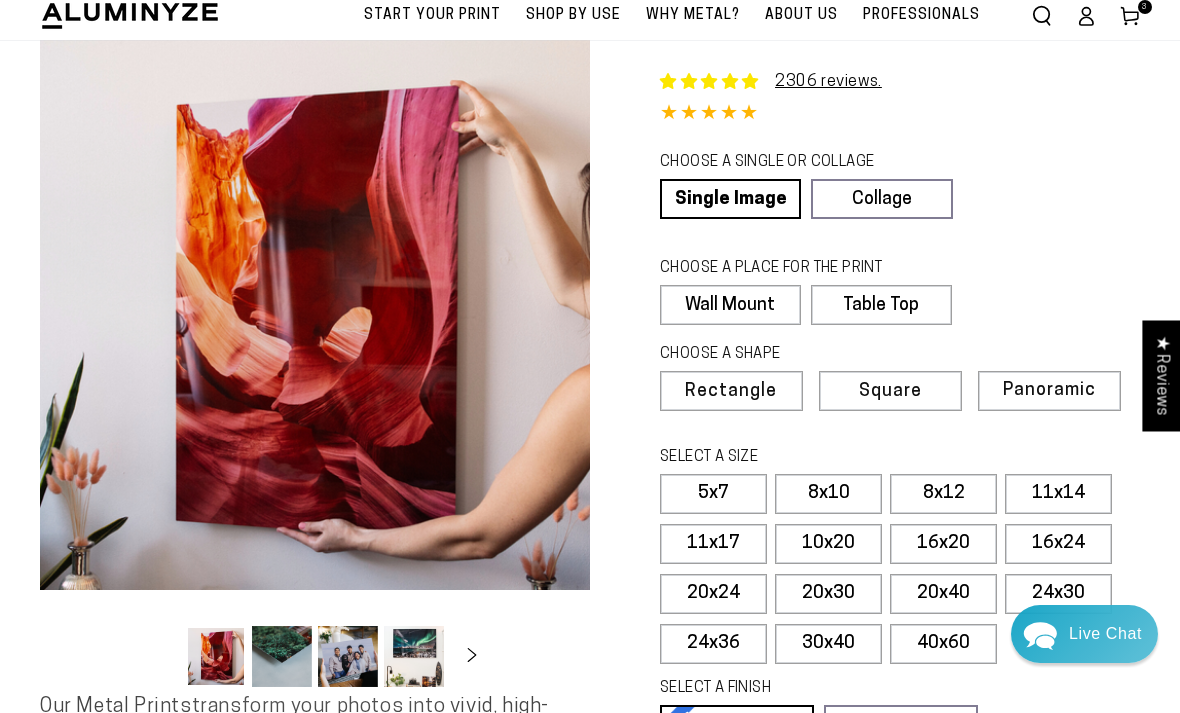 click on "Square" at bounding box center (890, 392) 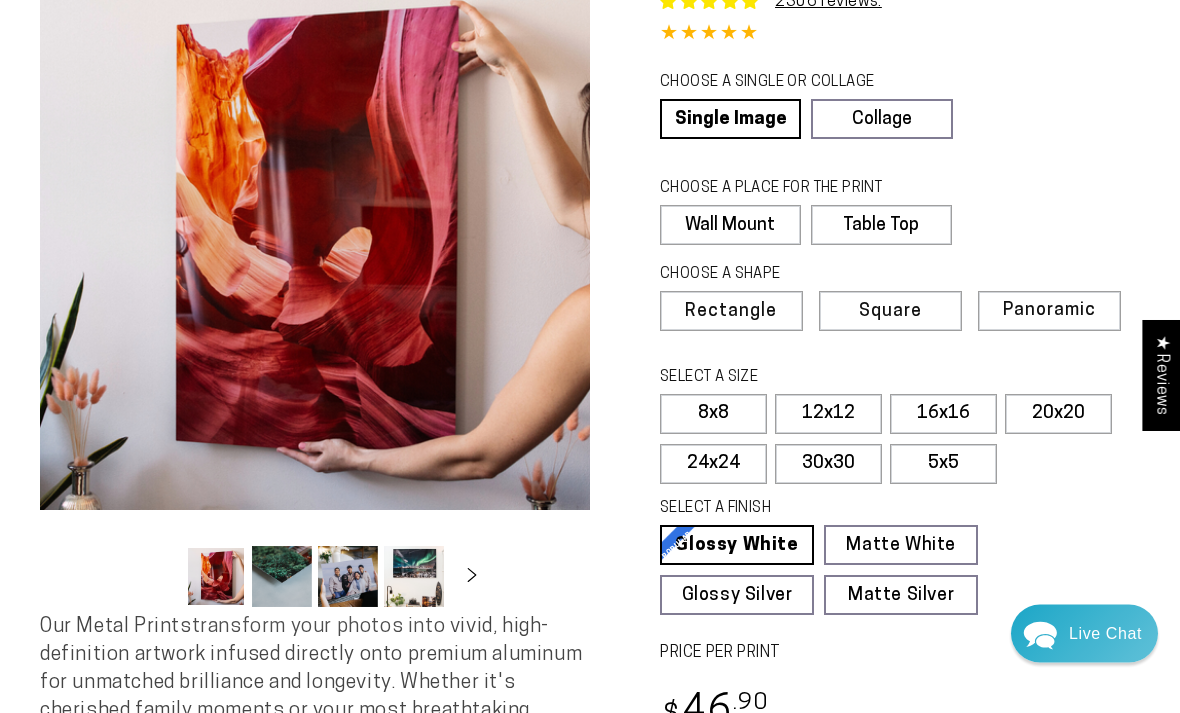 scroll, scrollTop: 140, scrollLeft: 0, axis: vertical 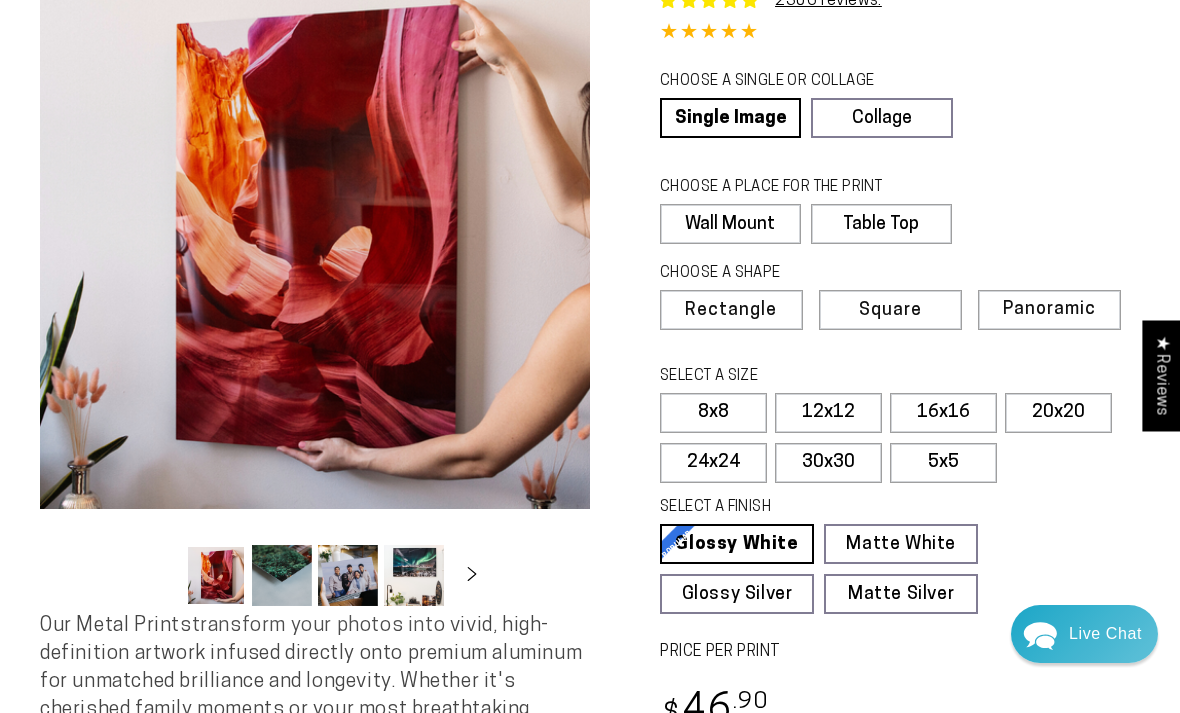 click on "30x30" at bounding box center (828, 463) 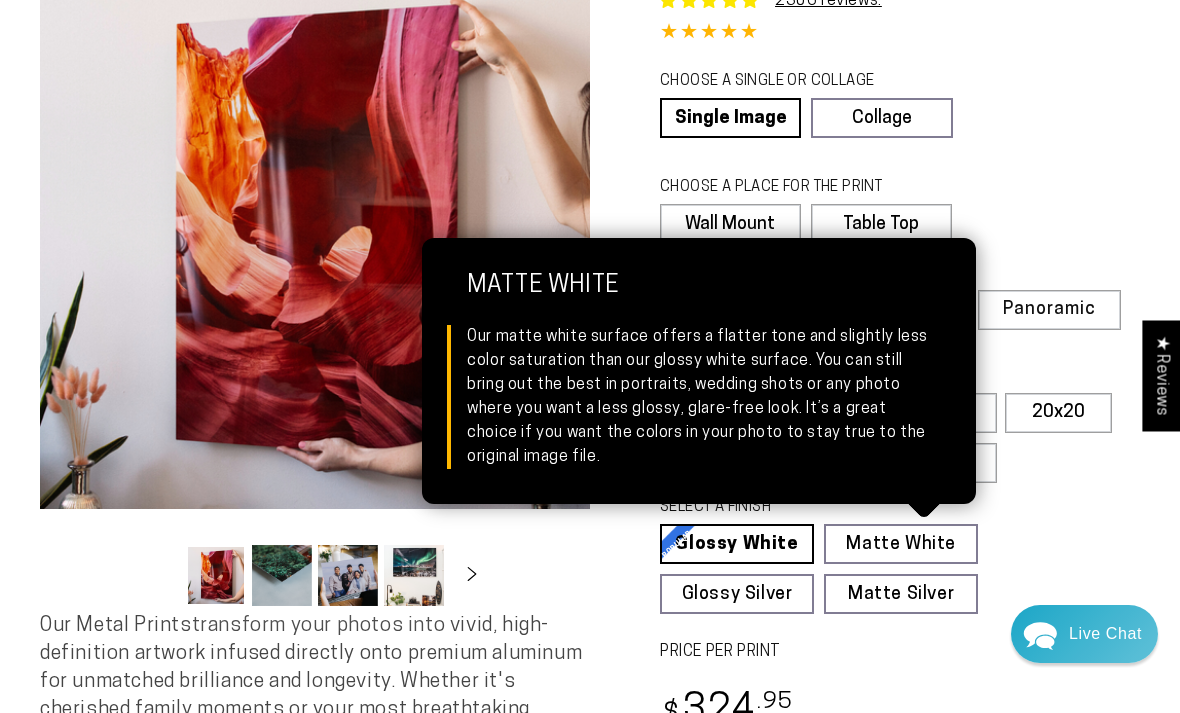 click on "Matte White
Matte White
Our matte white surface offers a flatter tone and slightly less color saturation than our glossy white surface. You can still bring out the best in portraits, wedding shots or any photo where you want a less glossy, glare-free look. It’s a great choice if you want the colors in your photo to stay true to the original image file." at bounding box center (901, 544) 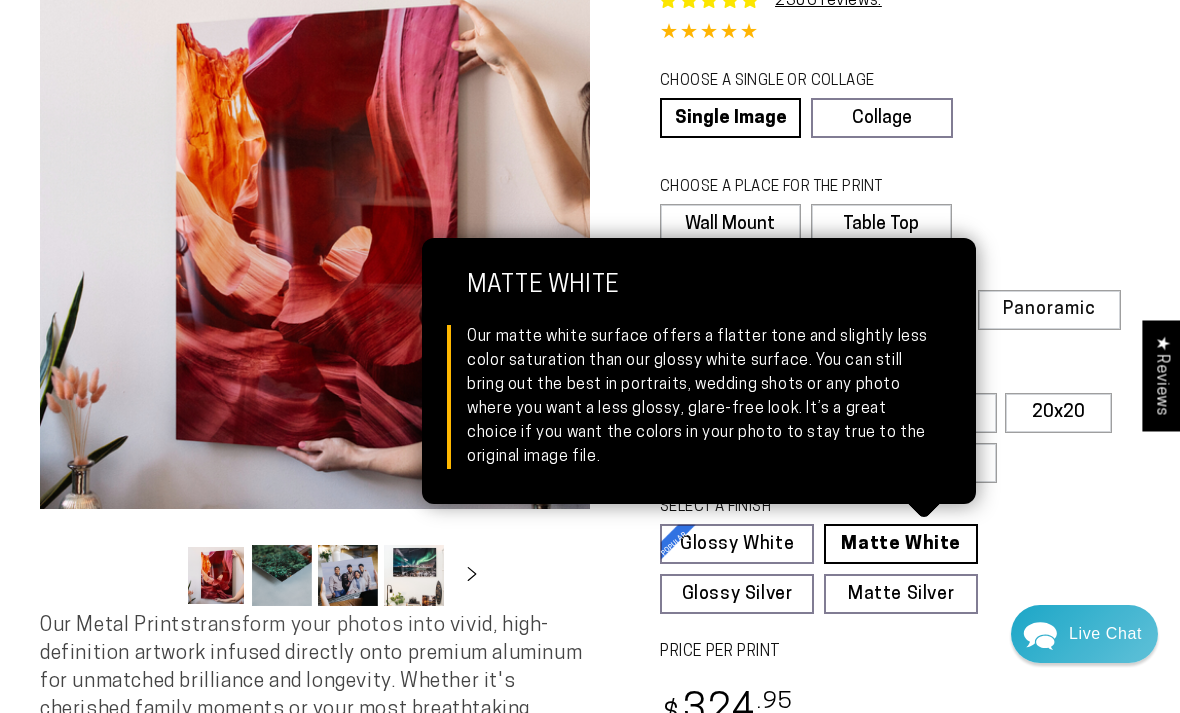 click on "SELECT A FINISH
Learn more
Glossy White
Glossy White
Our bright white glossy surface increases color saturation and highlights the contrast in every photo. It’s our most popular finish. The shiny reflective surface brings out the best in portraits, wedding shots, and adds a “pop” of depth and color to any photo. It’s a great choice if you want the colors in your photo to stay true to the original image file.
Matte White
Matte White
Glossy Silver
Glossy Silver
Matte Silver
Matte Silver" at bounding box center (893, 555) 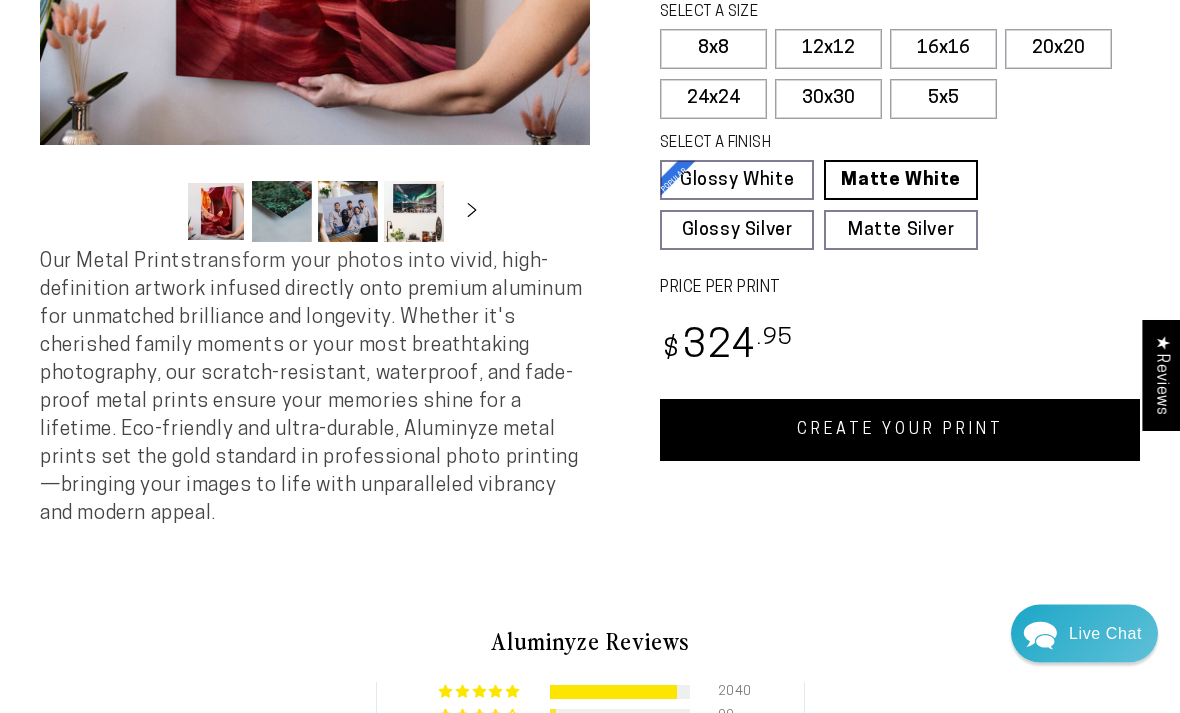 scroll, scrollTop: 504, scrollLeft: 0, axis: vertical 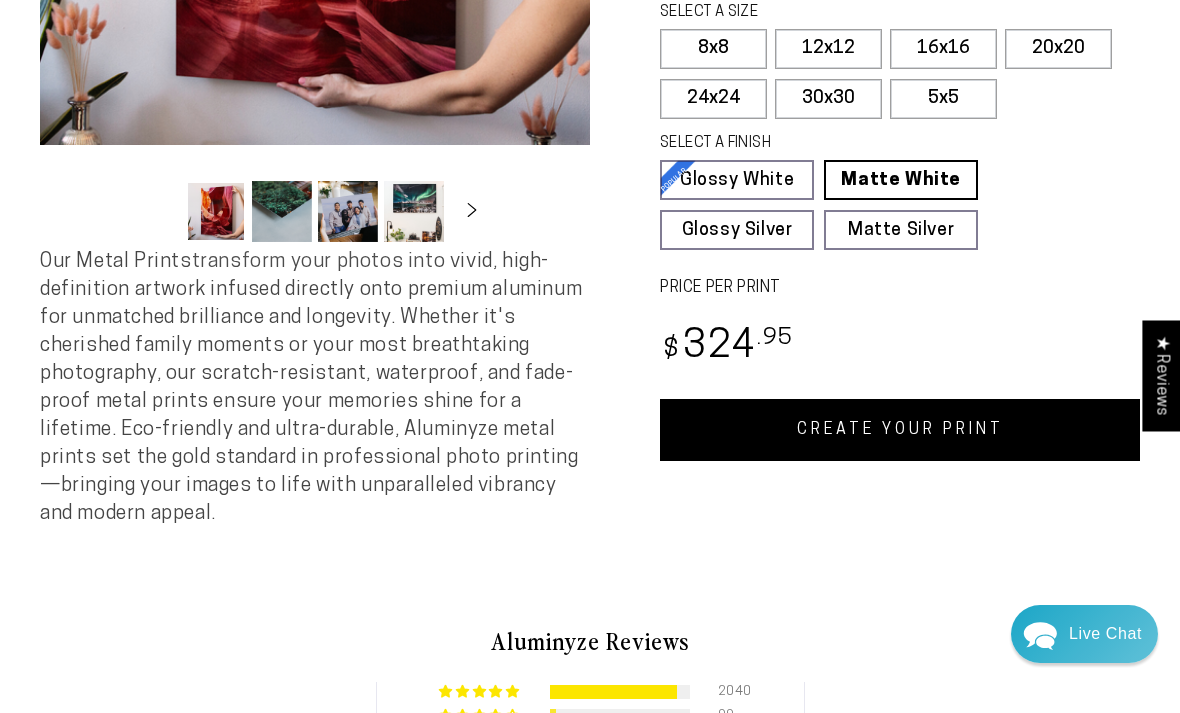 click on "CREATE YOUR PRINT" at bounding box center [900, 430] 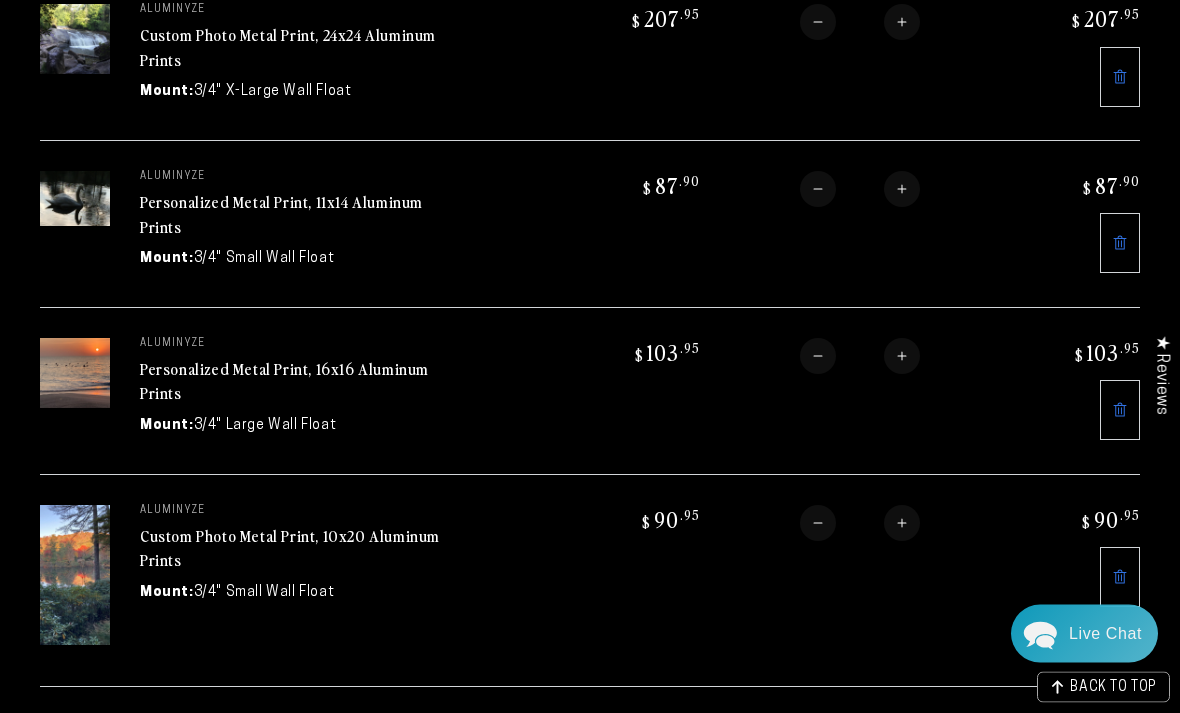 scroll, scrollTop: 320, scrollLeft: 0, axis: vertical 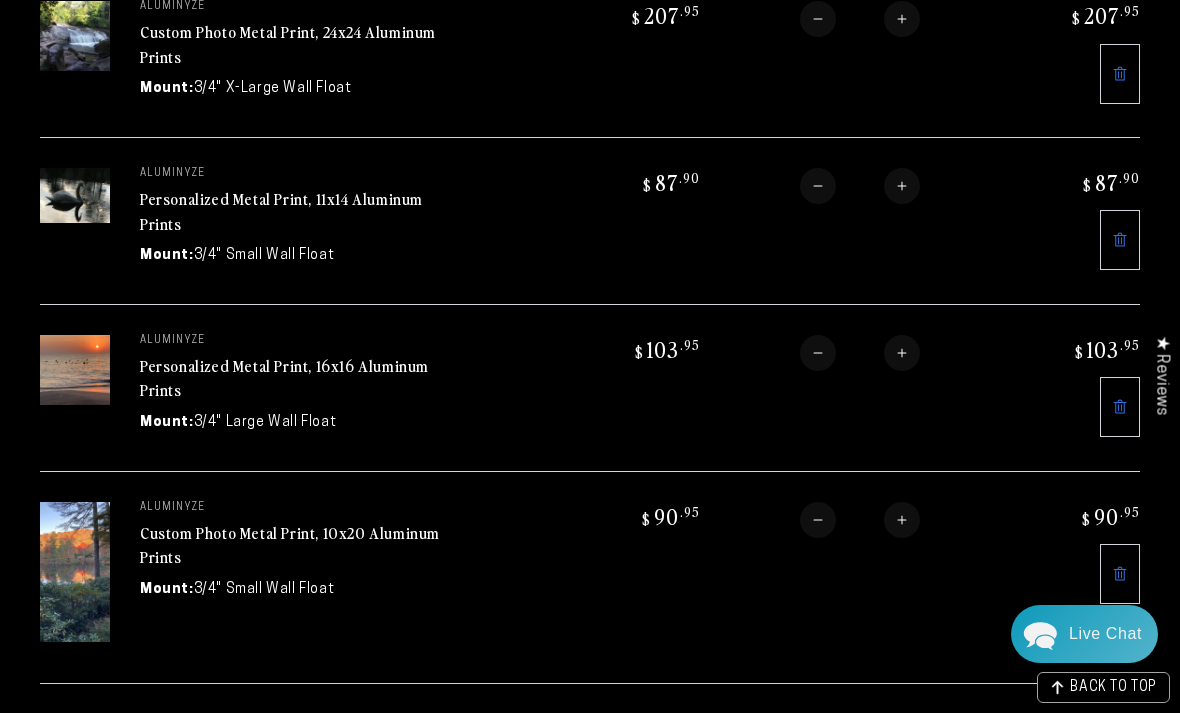 click at bounding box center [1120, 574] 